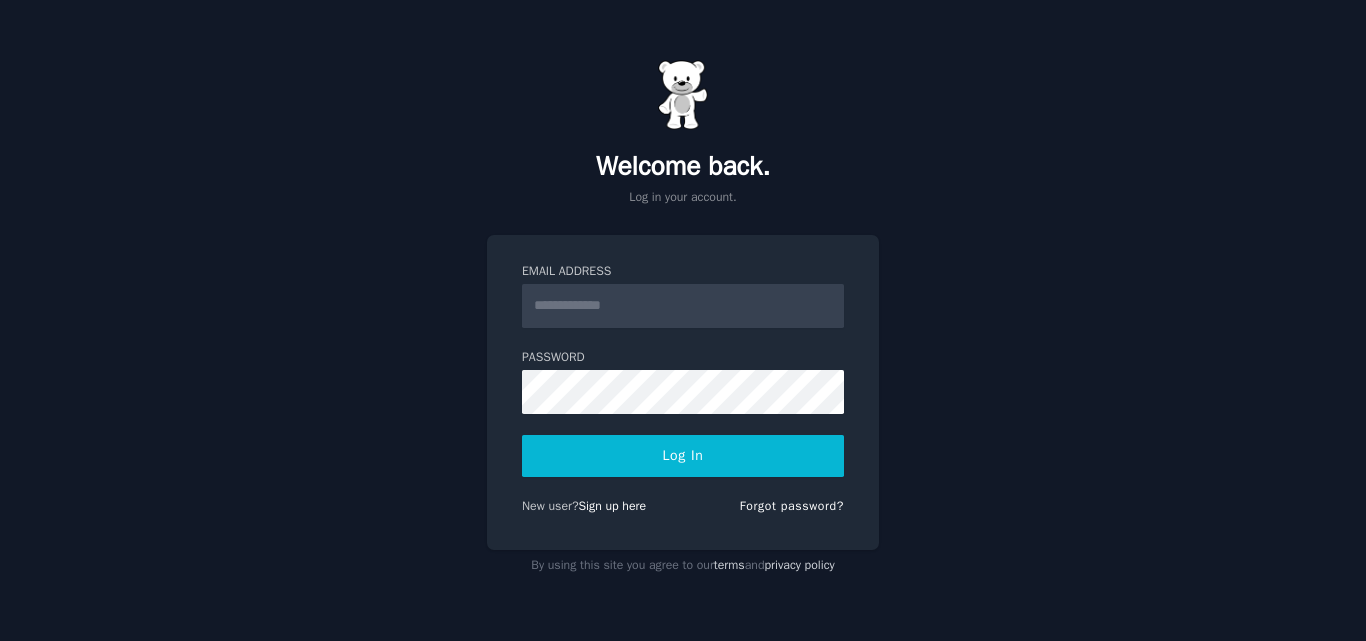 scroll, scrollTop: 0, scrollLeft: 0, axis: both 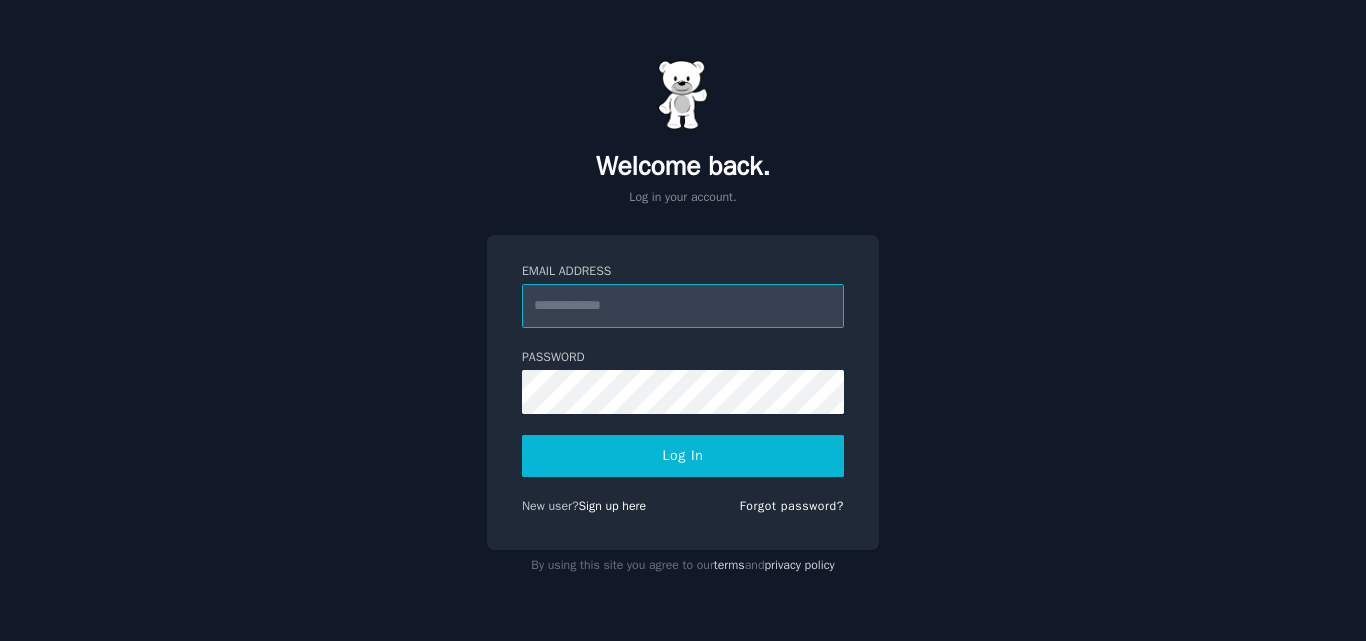 click on "Email Address" at bounding box center (683, 306) 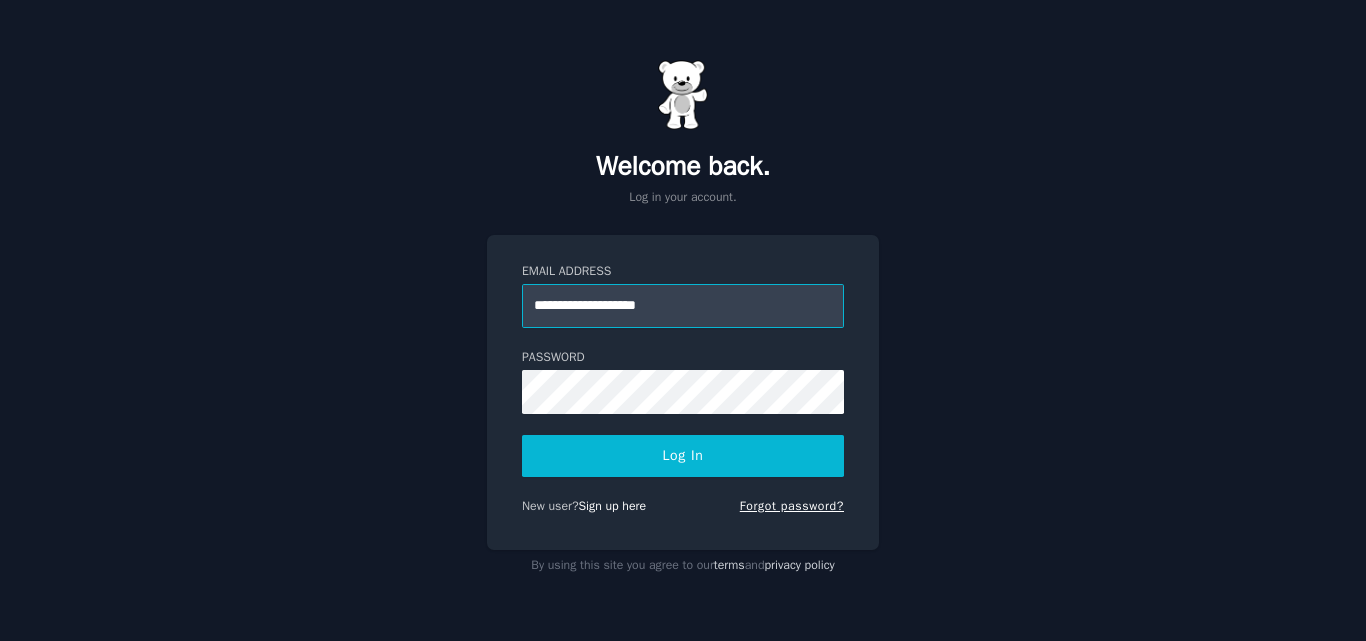 type on "**********" 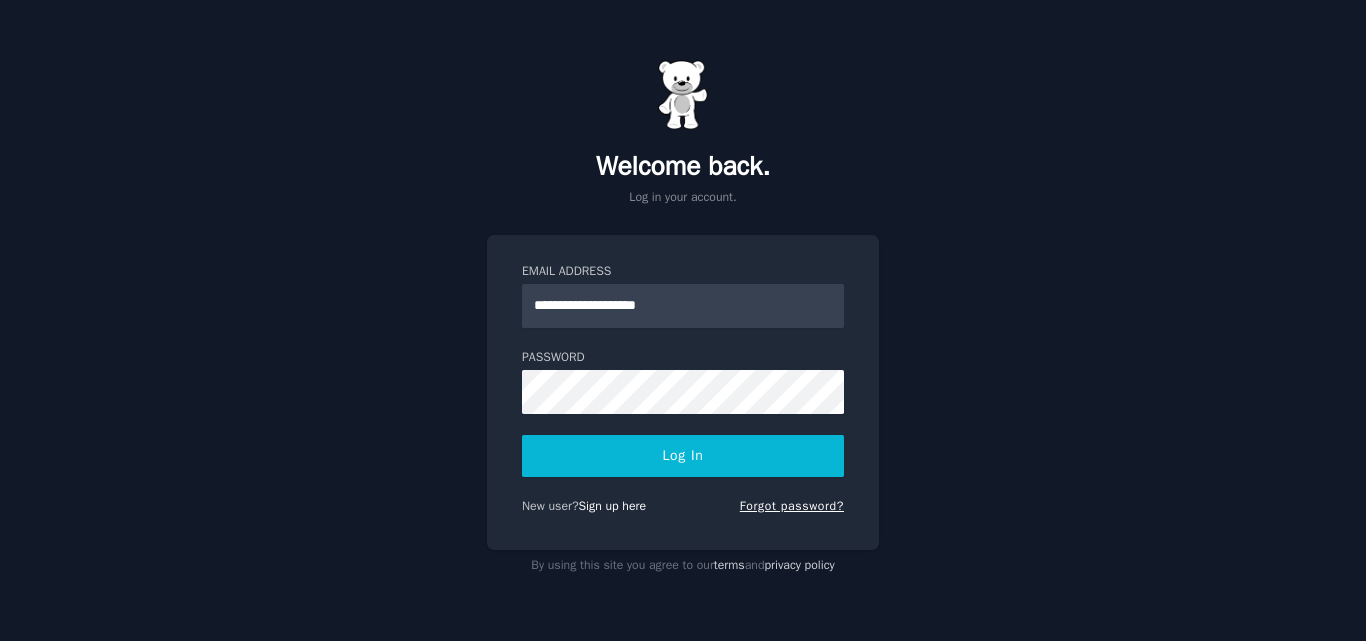 click on "Forgot password?" at bounding box center [792, 506] 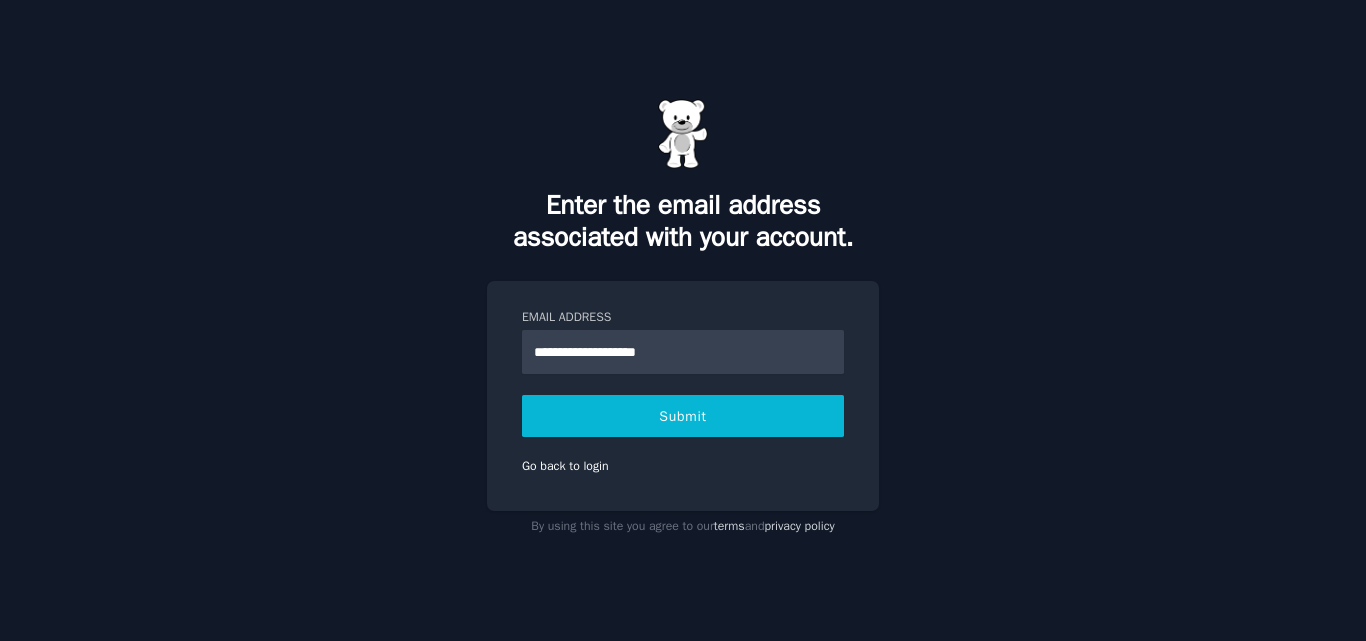 type on "**********" 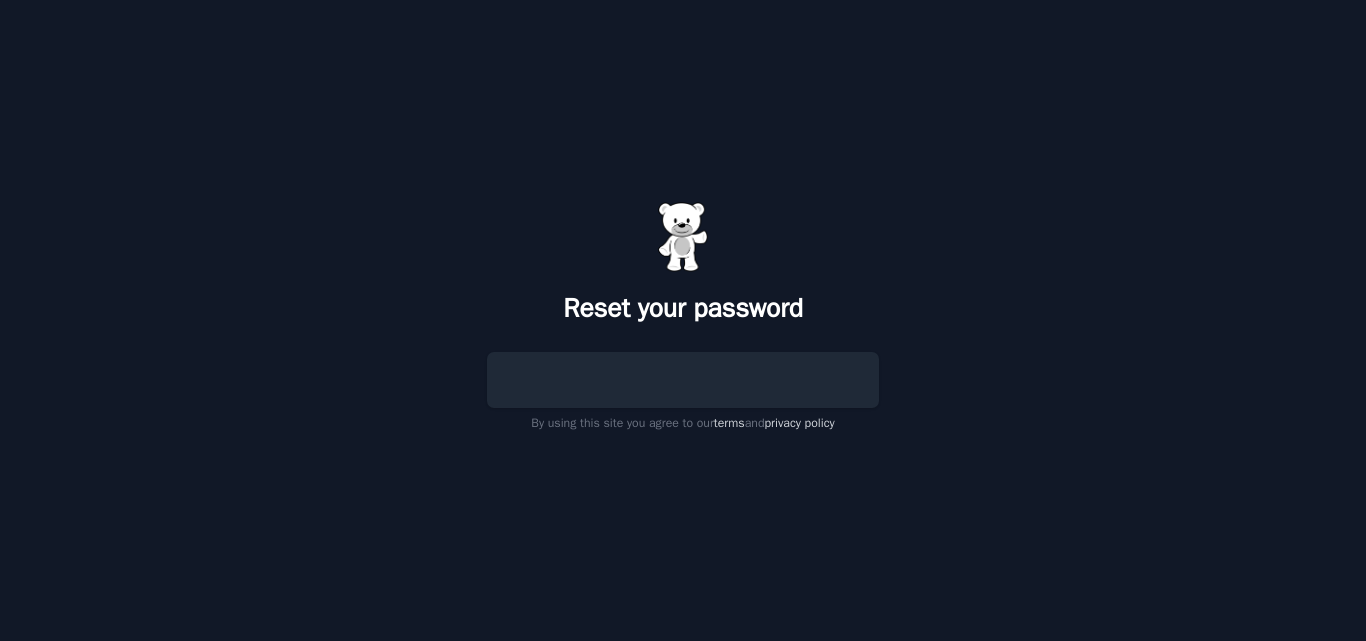 scroll, scrollTop: 0, scrollLeft: 0, axis: both 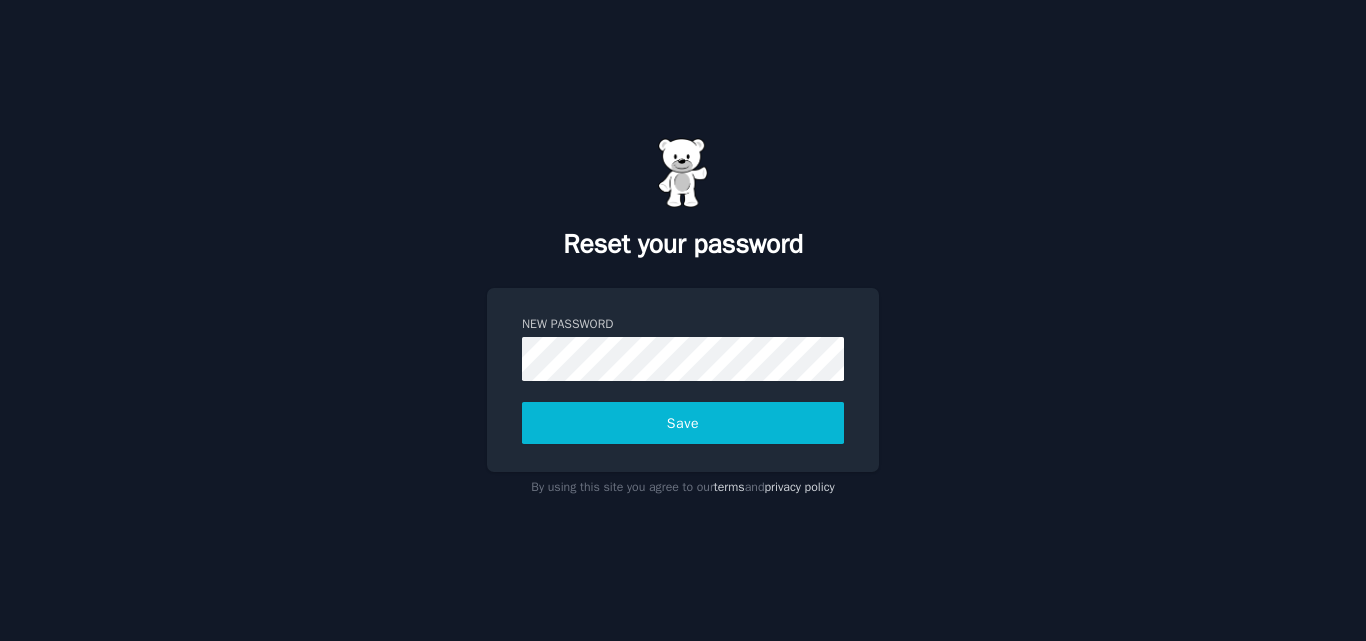 click on "Save" at bounding box center (683, 423) 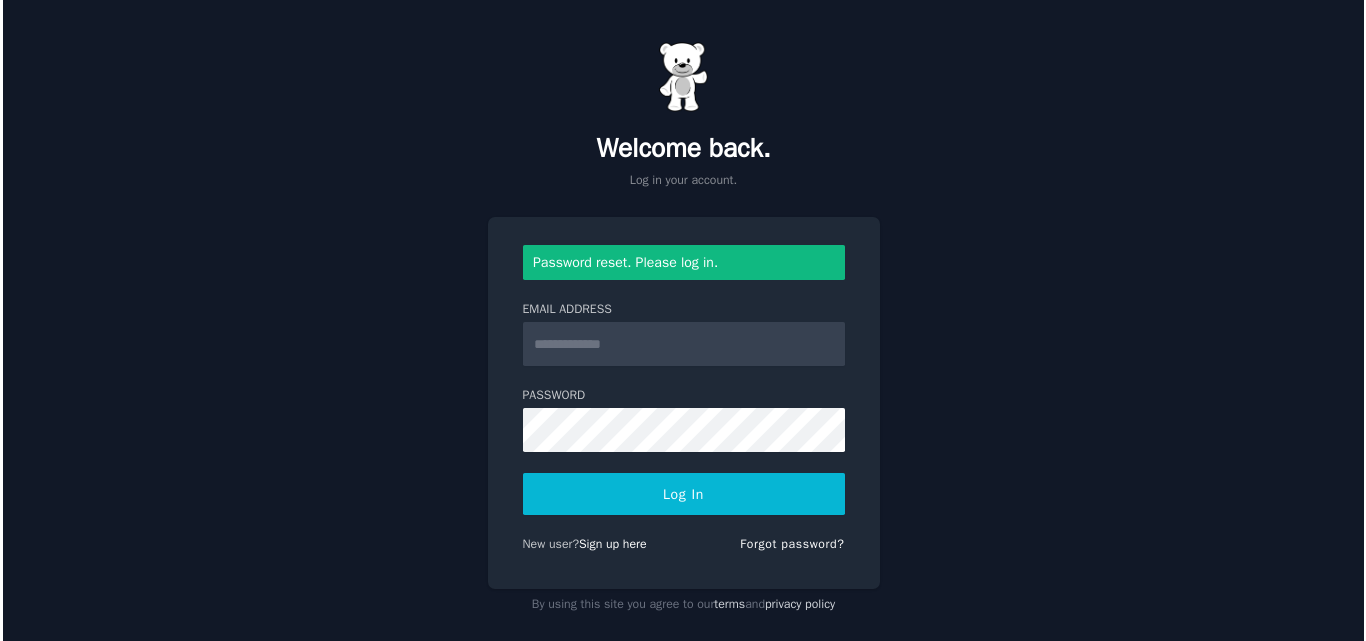 scroll, scrollTop: 0, scrollLeft: 0, axis: both 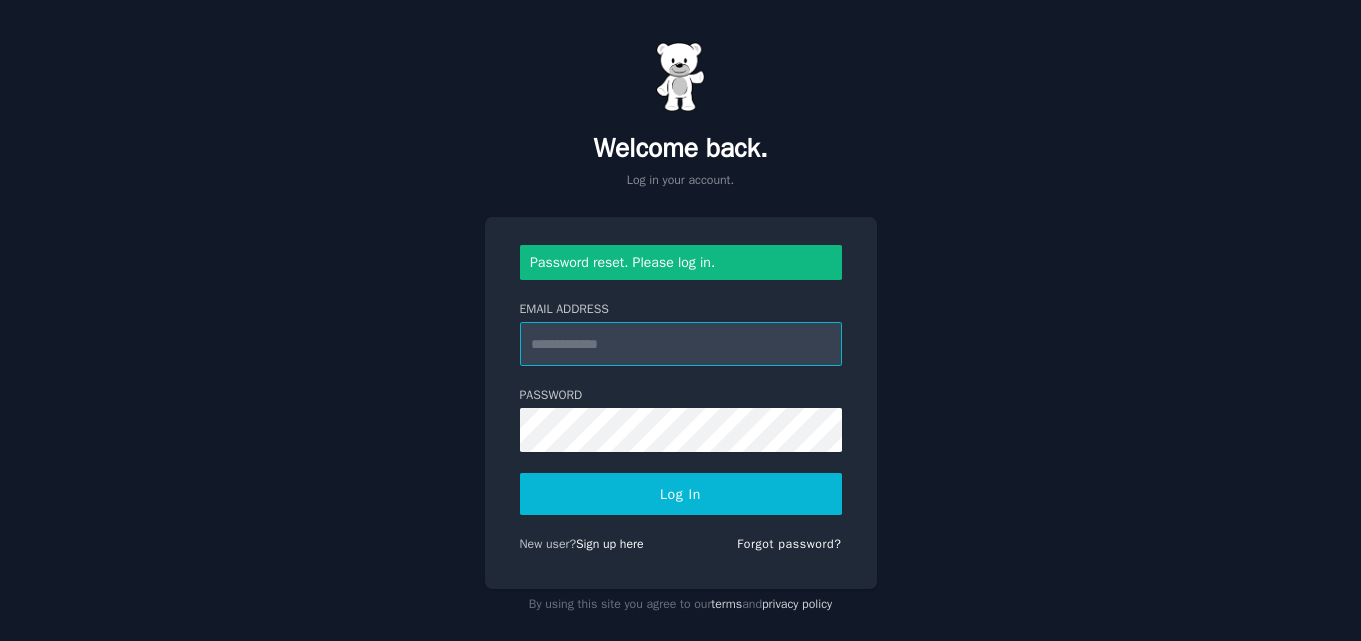 click on "Email Address" at bounding box center (681, 344) 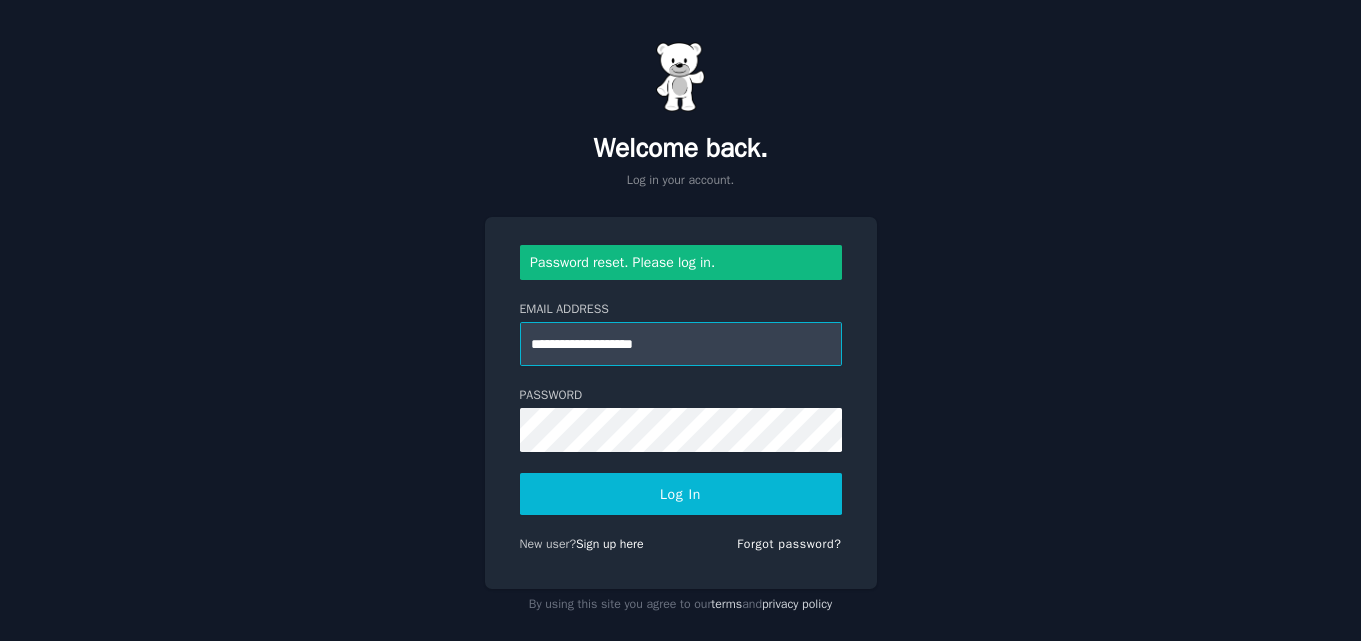 type on "**********" 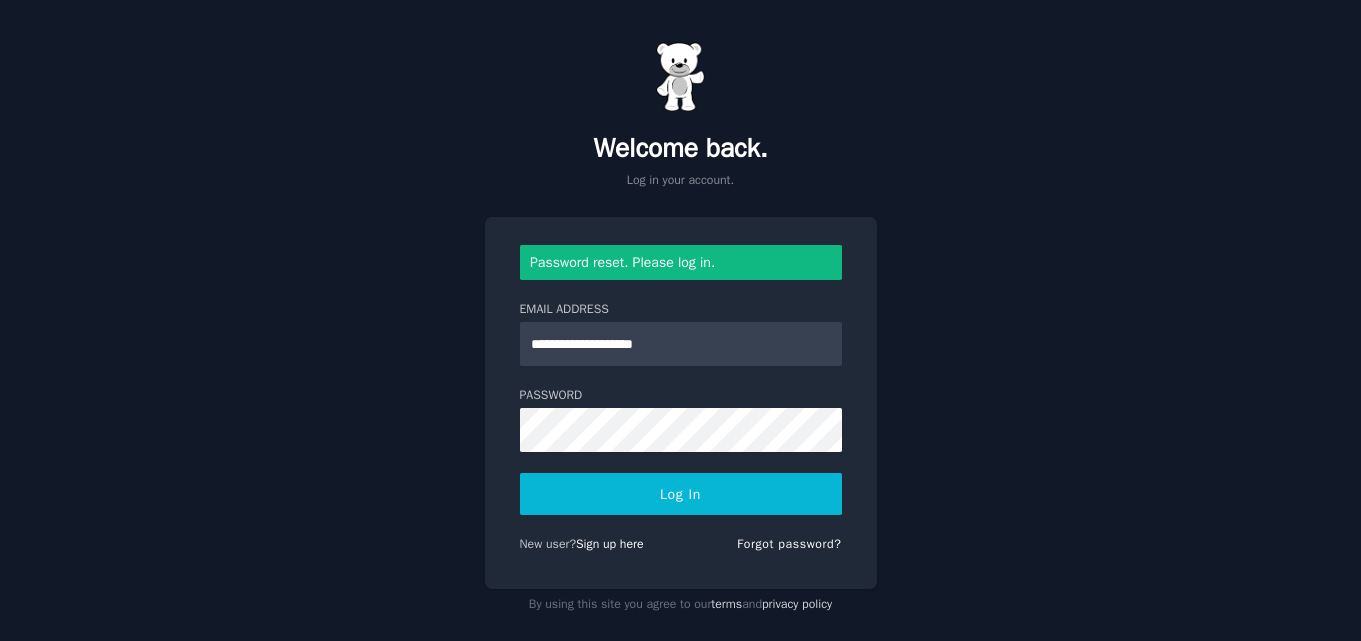 click on "Log In" at bounding box center (681, 494) 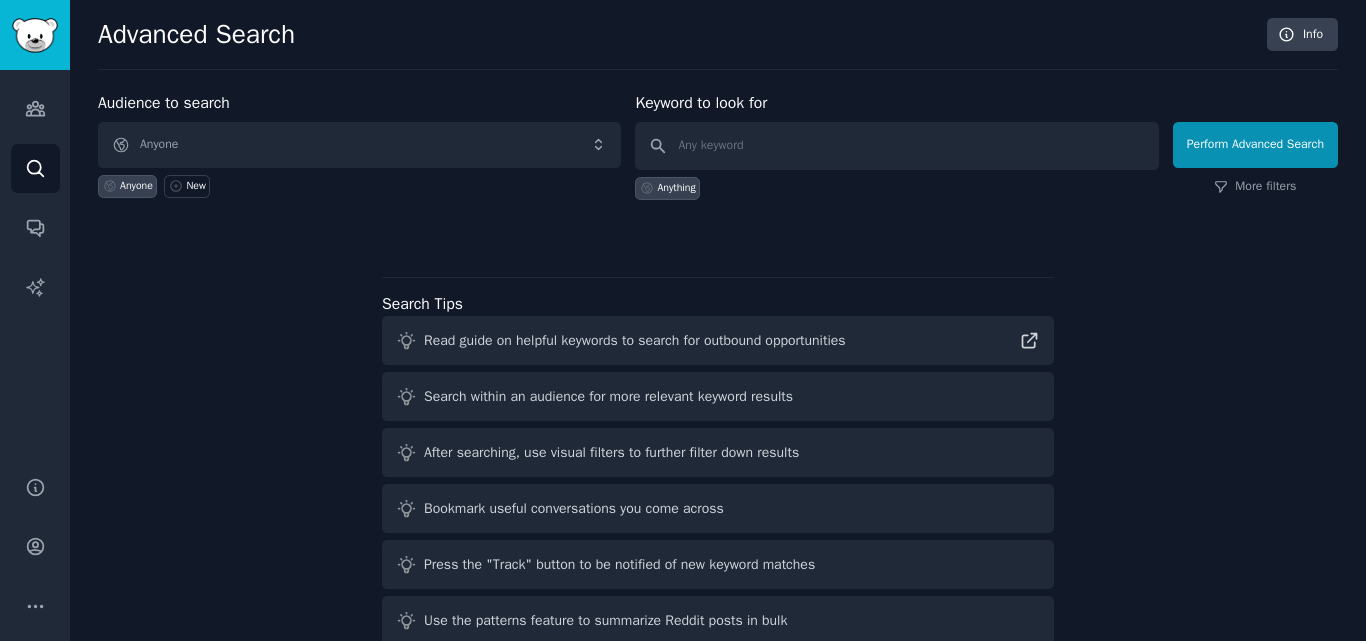 scroll, scrollTop: 0, scrollLeft: 0, axis: both 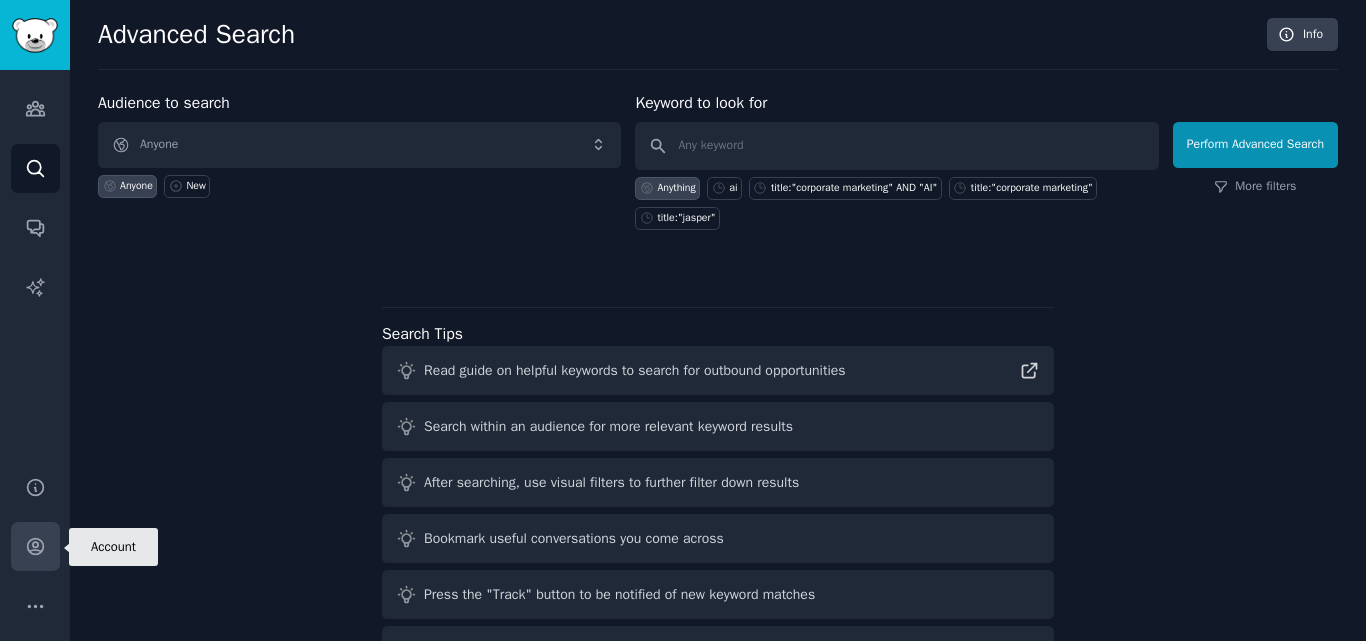 click 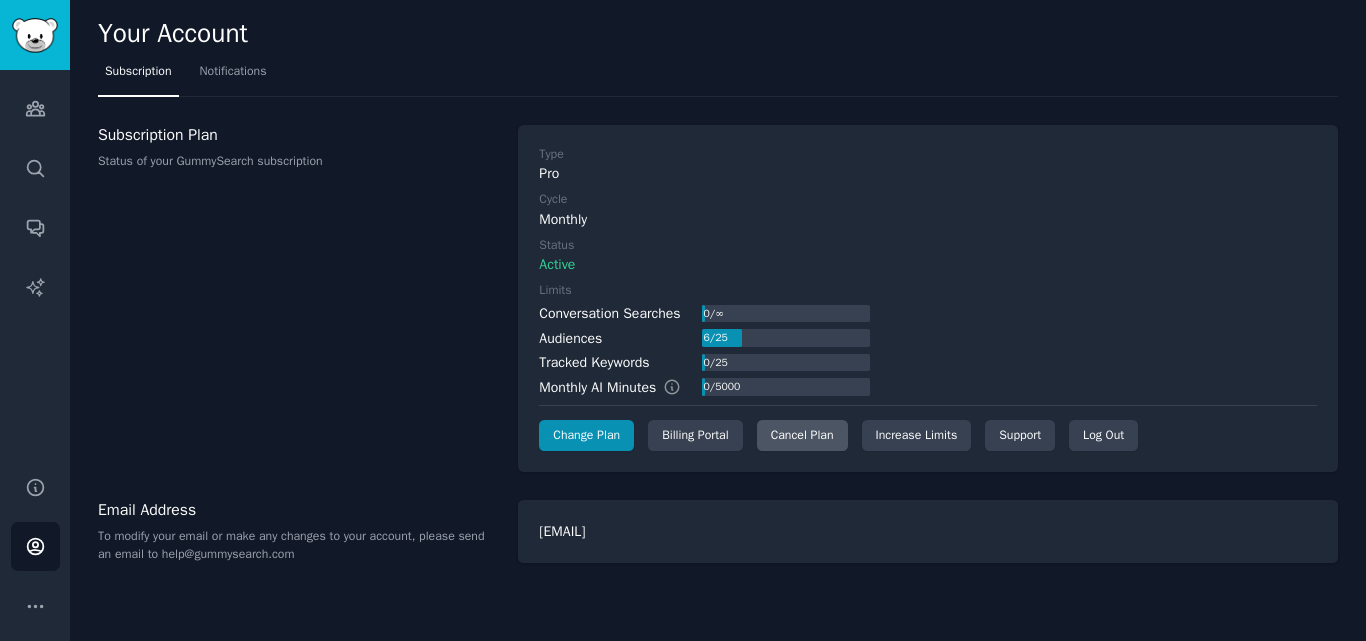 click on "Cancel Plan" at bounding box center (802, 436) 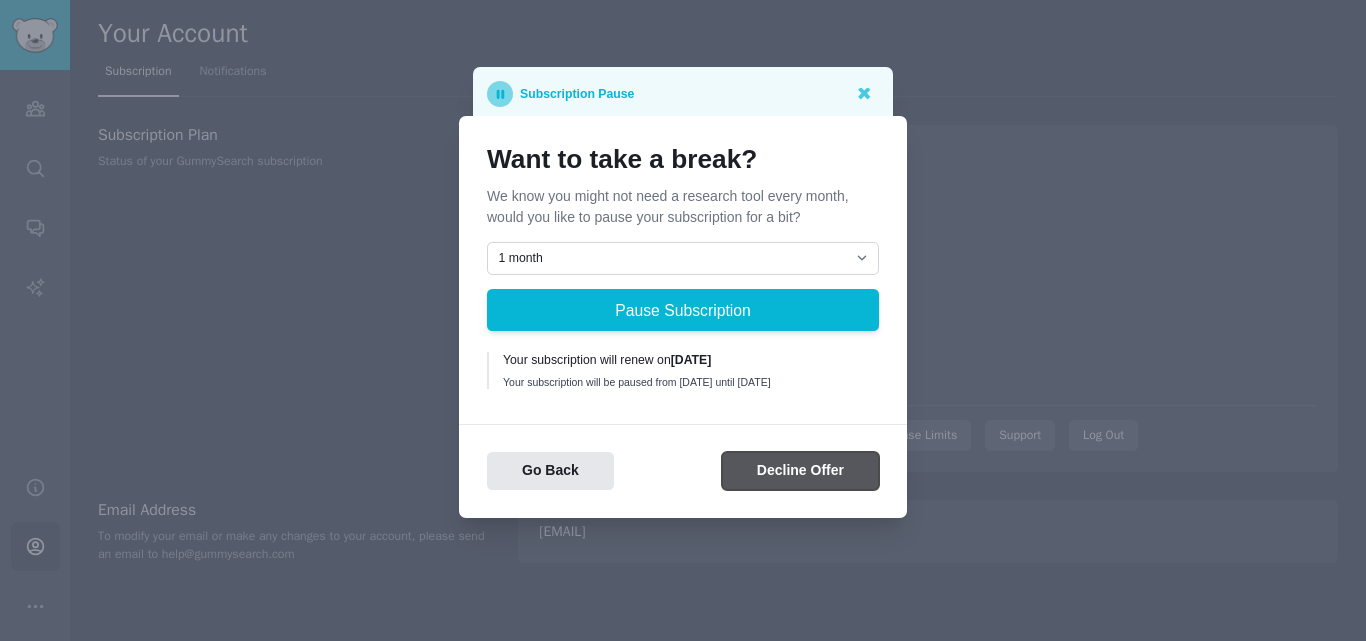 click on "Decline Offer" at bounding box center [800, 471] 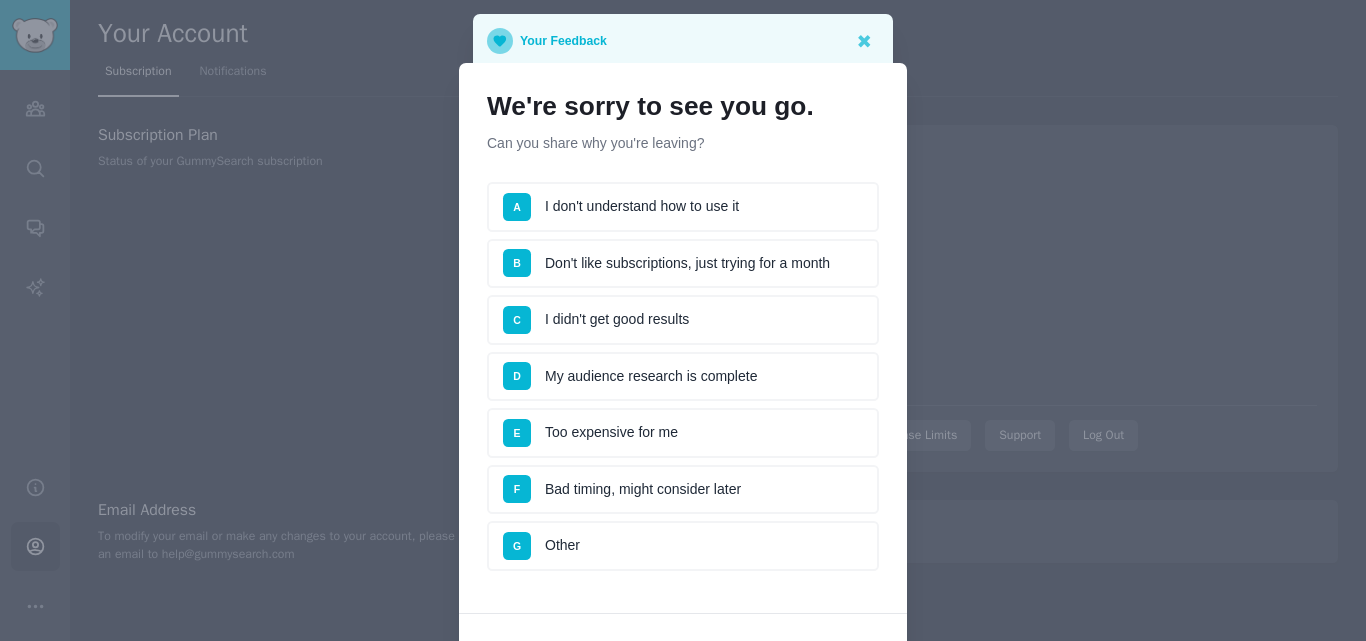 drag, startPoint x: 545, startPoint y: 438, endPoint x: 703, endPoint y: 352, distance: 179.88885 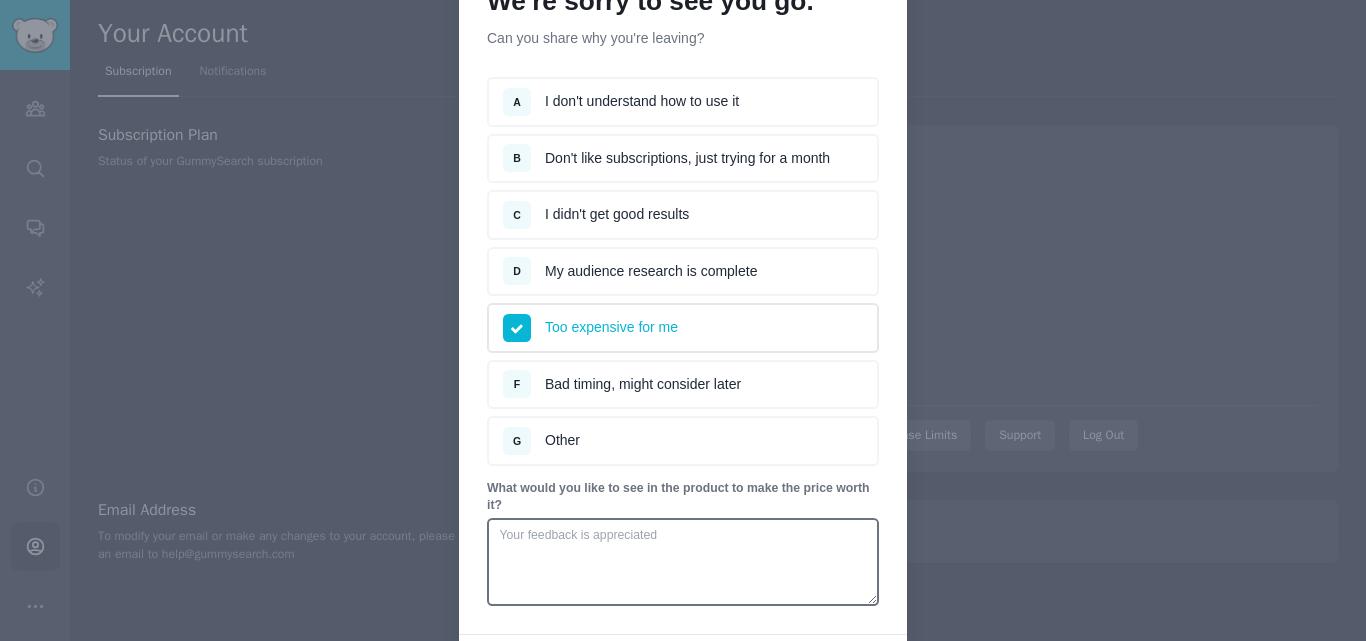 scroll, scrollTop: 263, scrollLeft: 0, axis: vertical 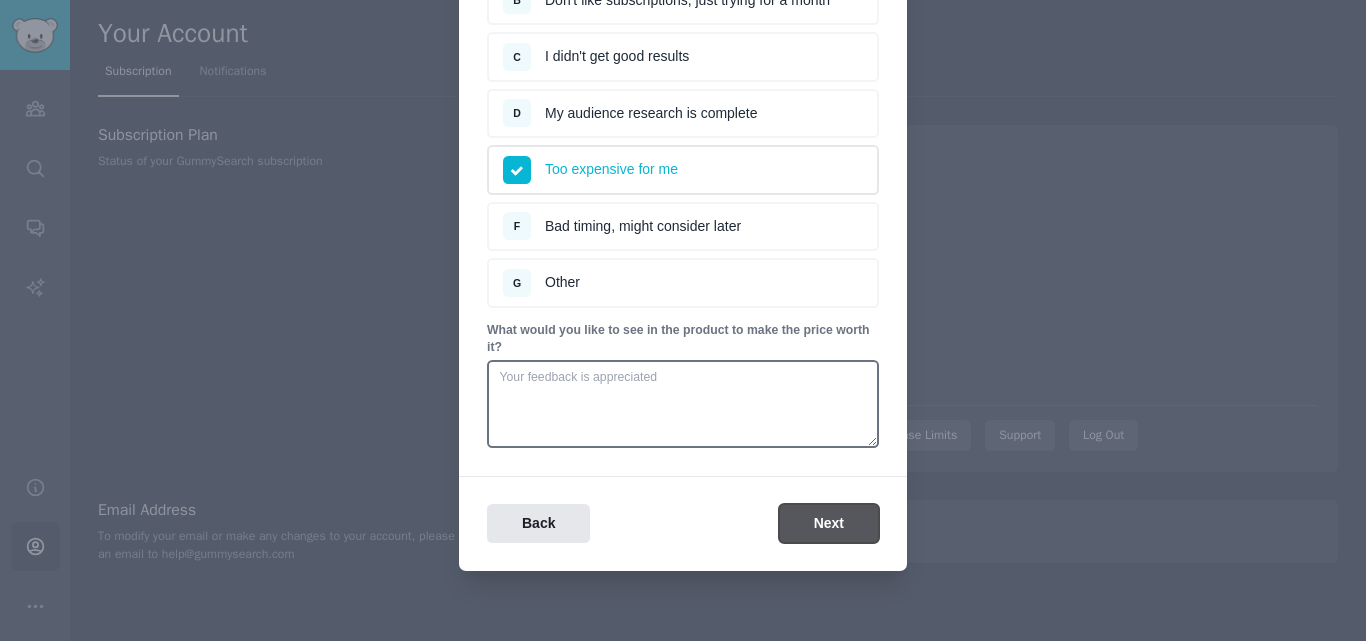 click on "Next" at bounding box center (829, 523) 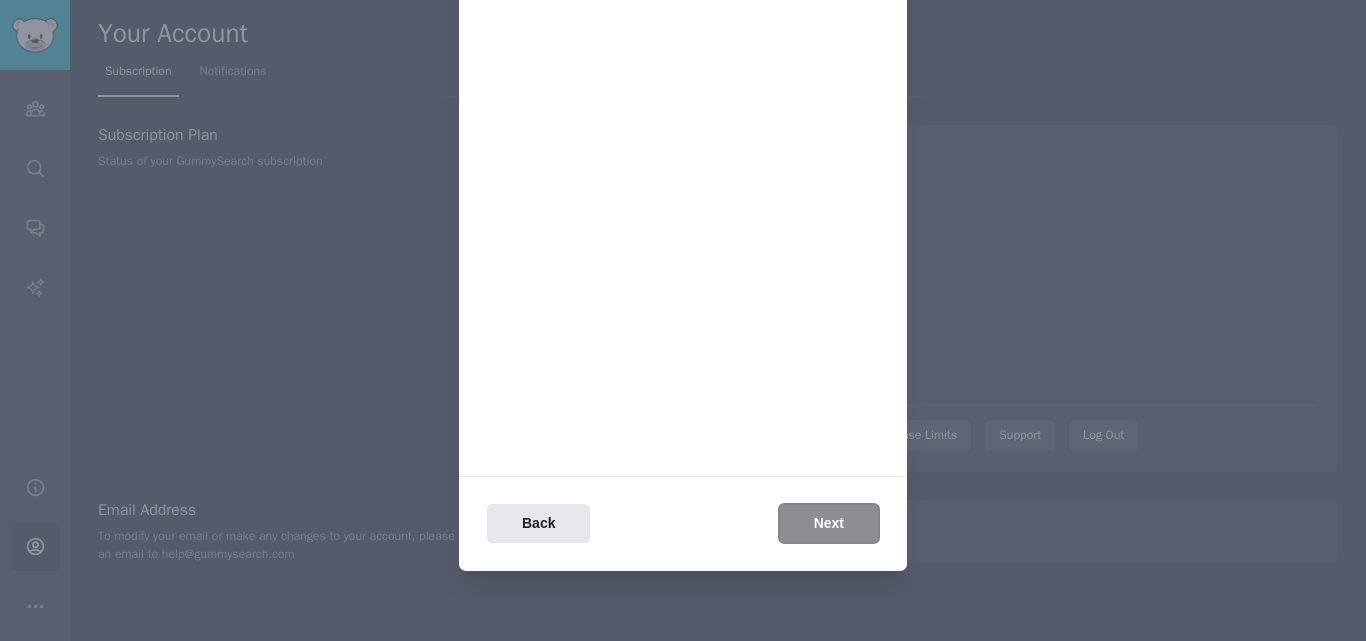 scroll, scrollTop: 0, scrollLeft: 0, axis: both 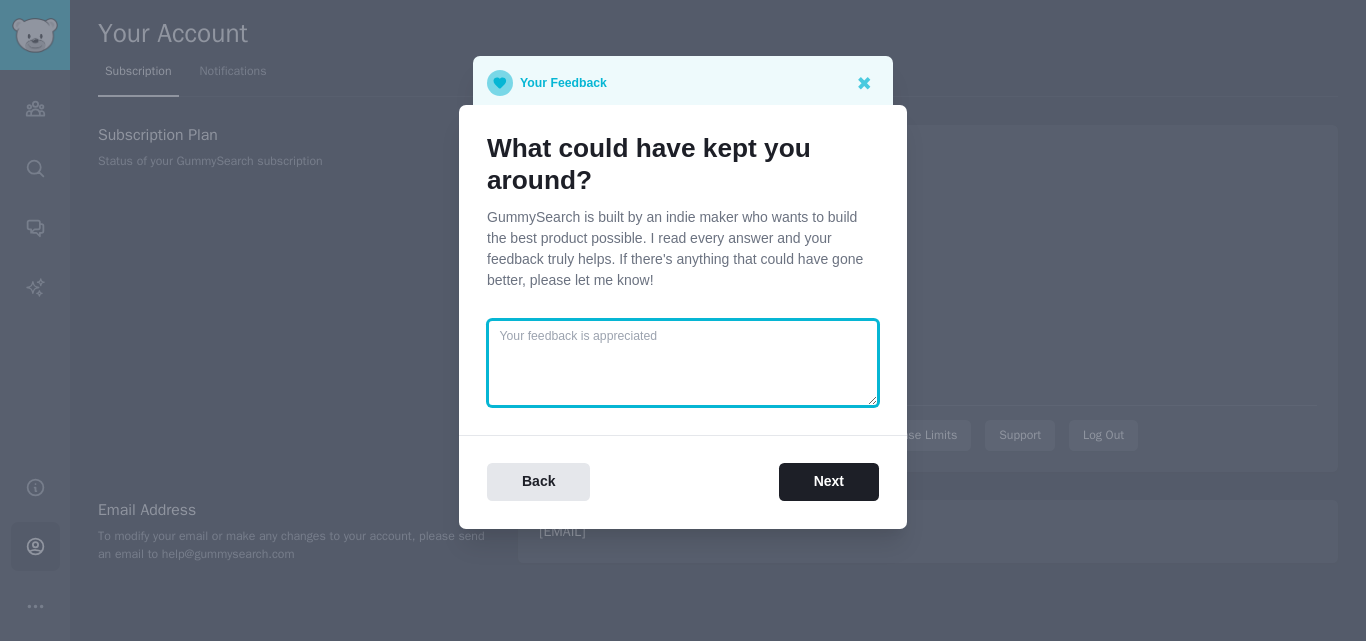click at bounding box center (683, 363) 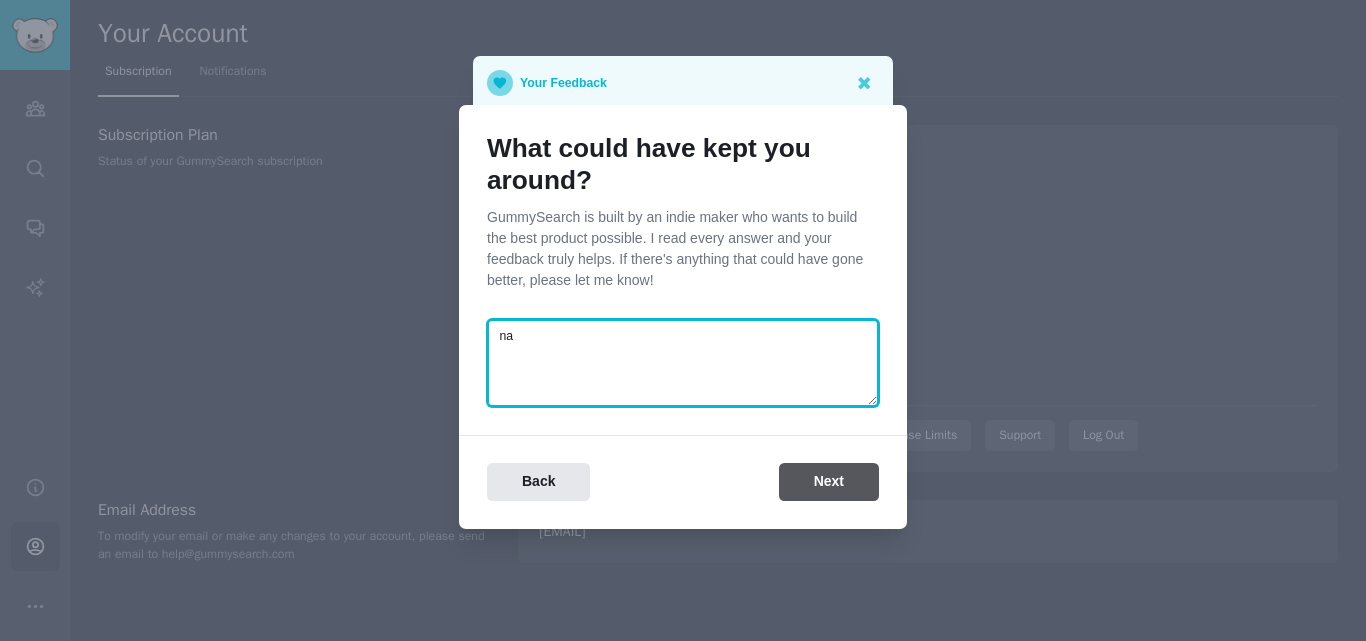 type on "na" 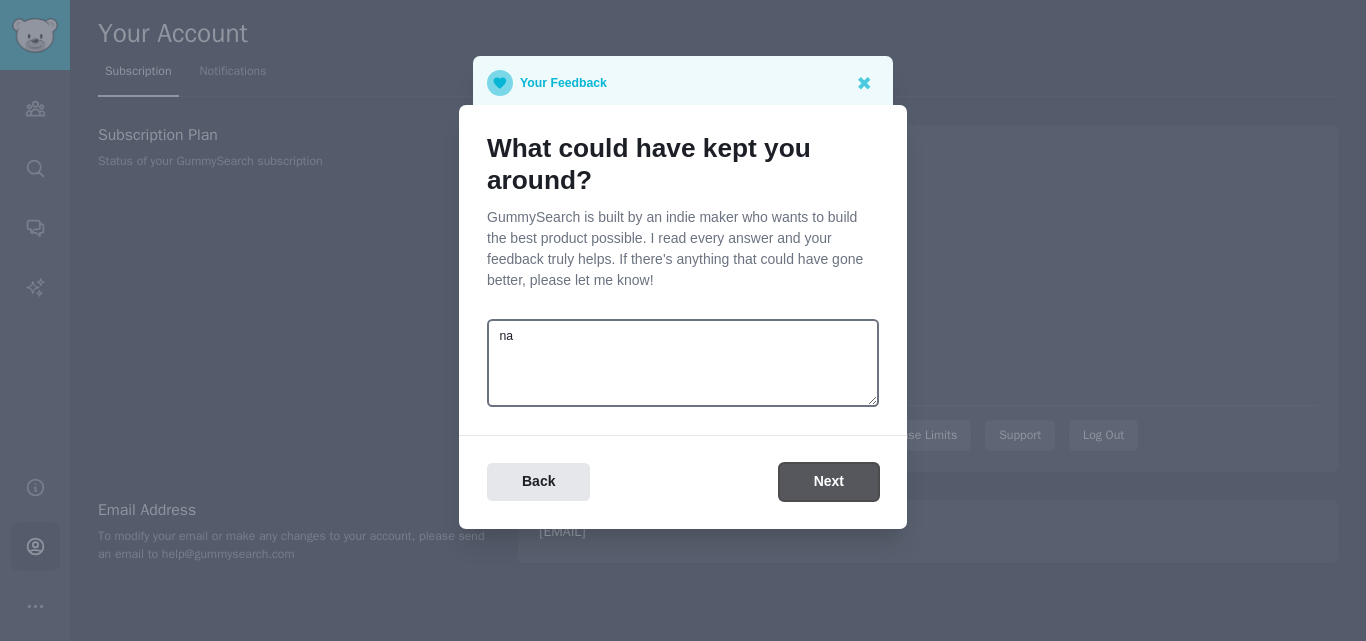 click on "Next" at bounding box center [829, 482] 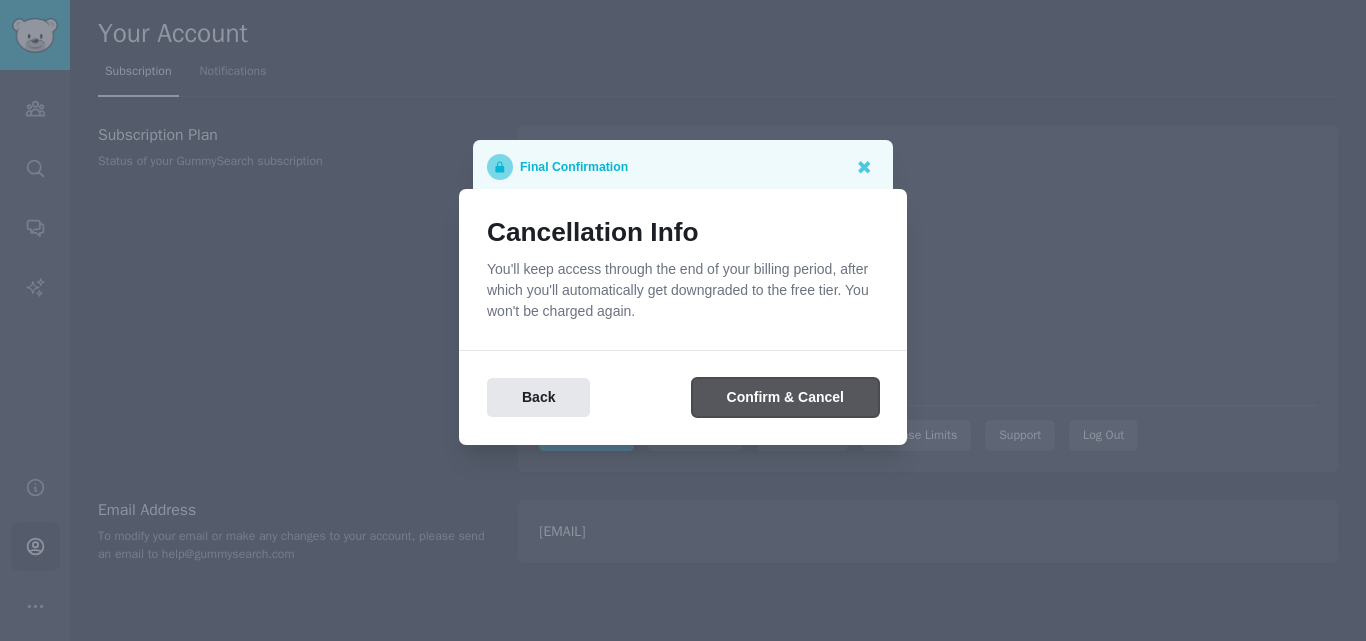 click on "Confirm & Cancel" at bounding box center [785, 397] 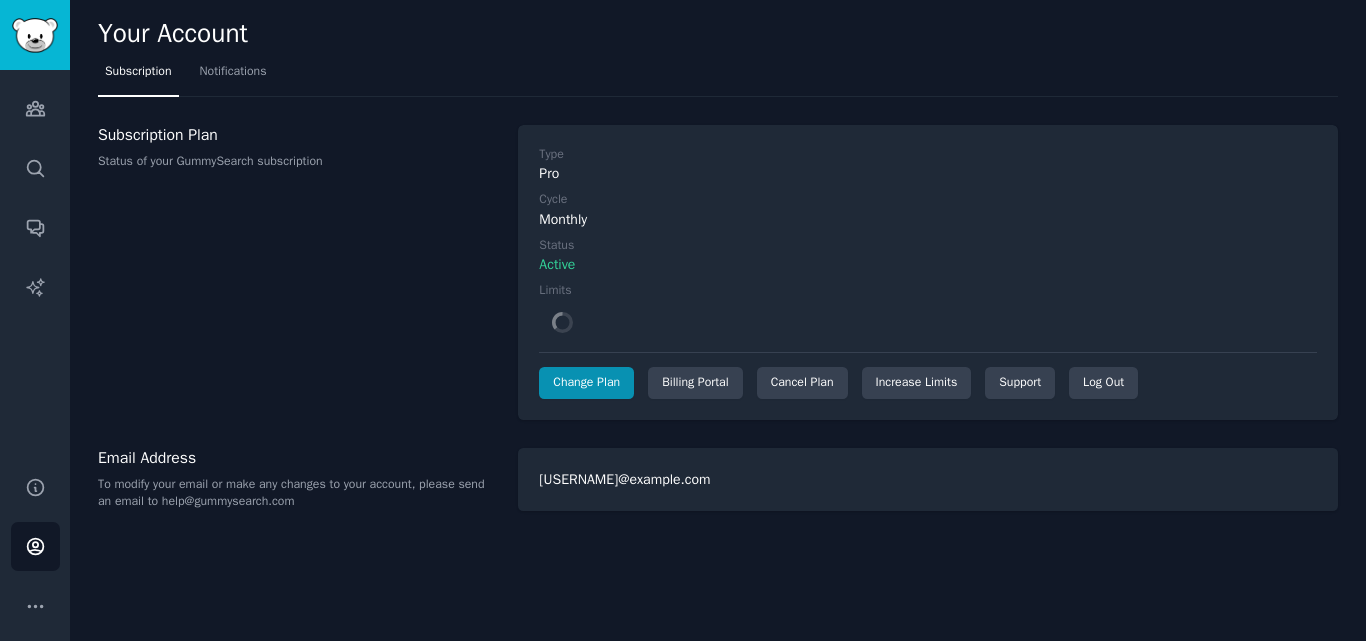 scroll, scrollTop: 0, scrollLeft: 0, axis: both 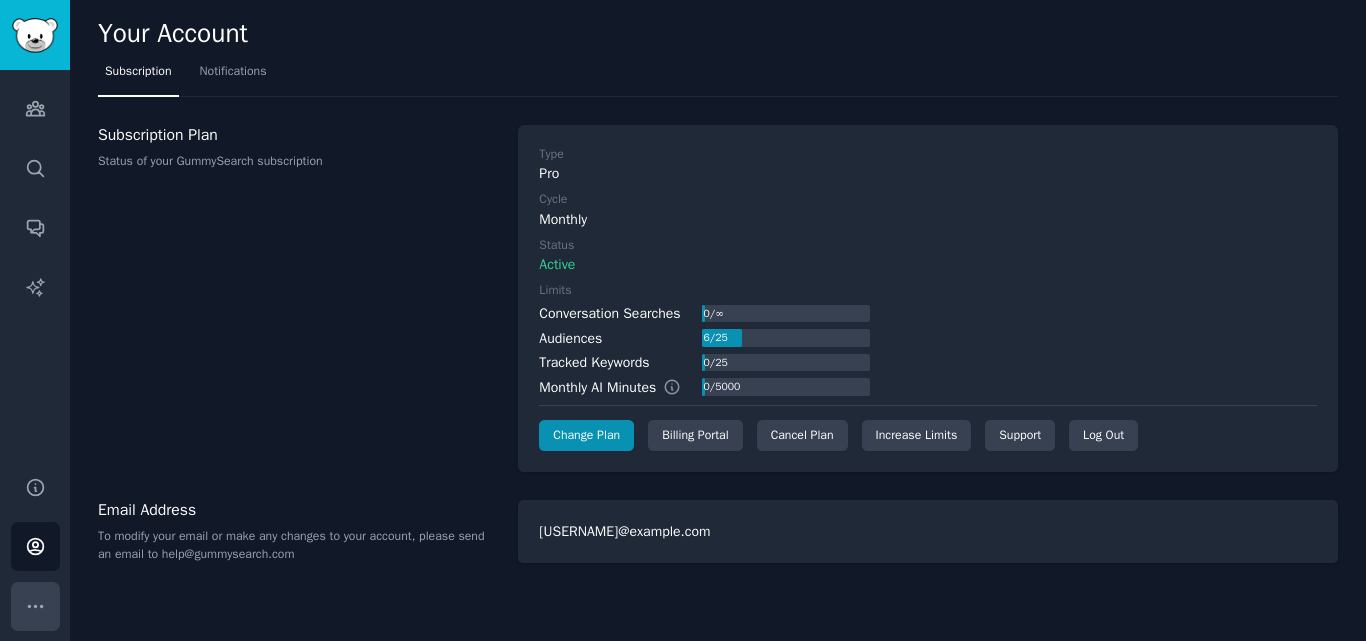 click 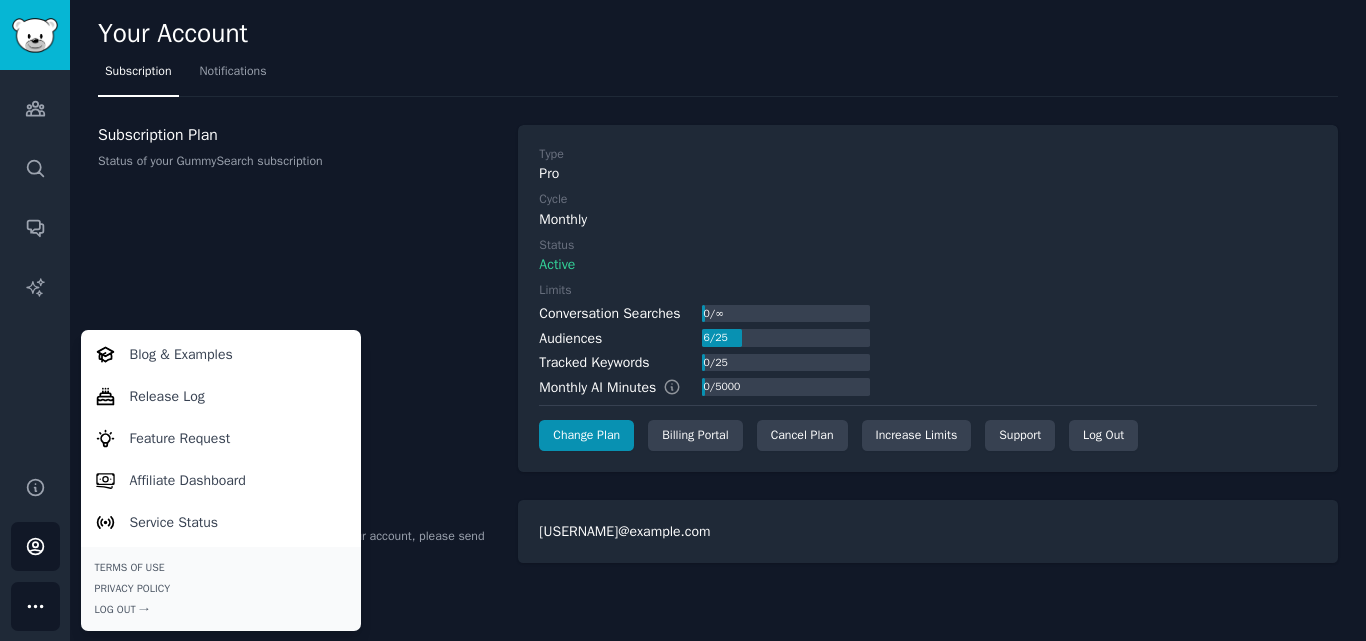 click on "Subscription Plan Status of your GummySearch subscription" at bounding box center [297, 299] 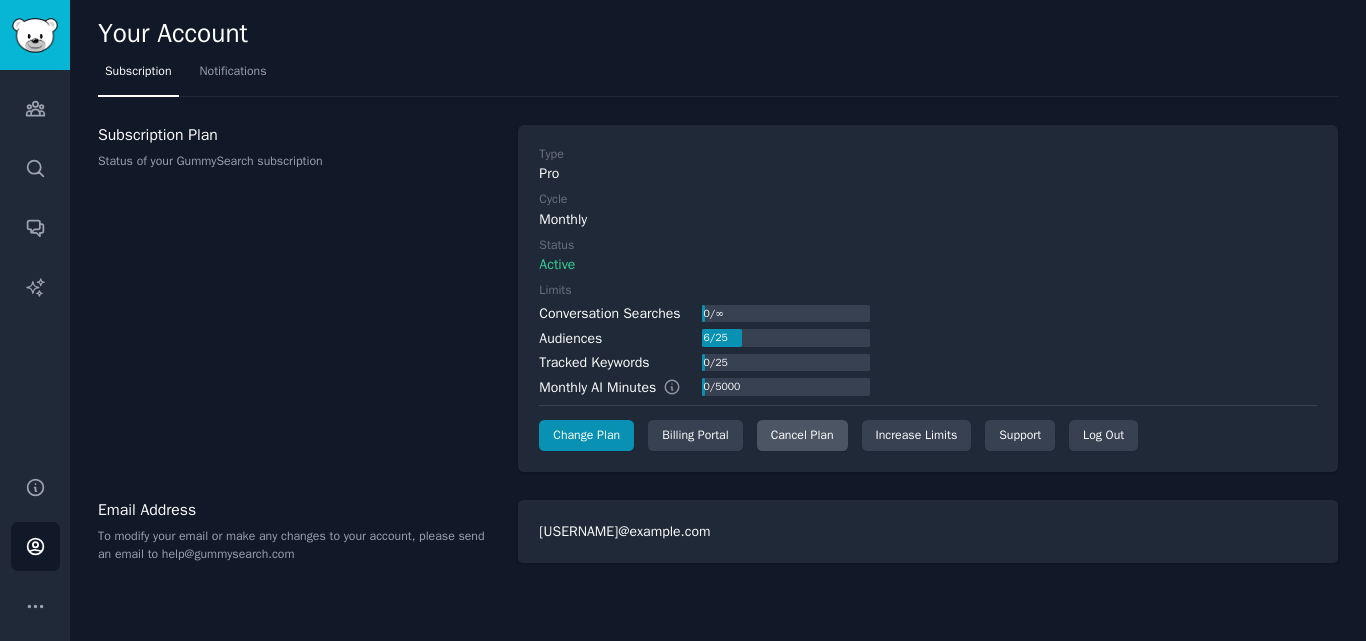 click on "Cancel Plan" at bounding box center (802, 436) 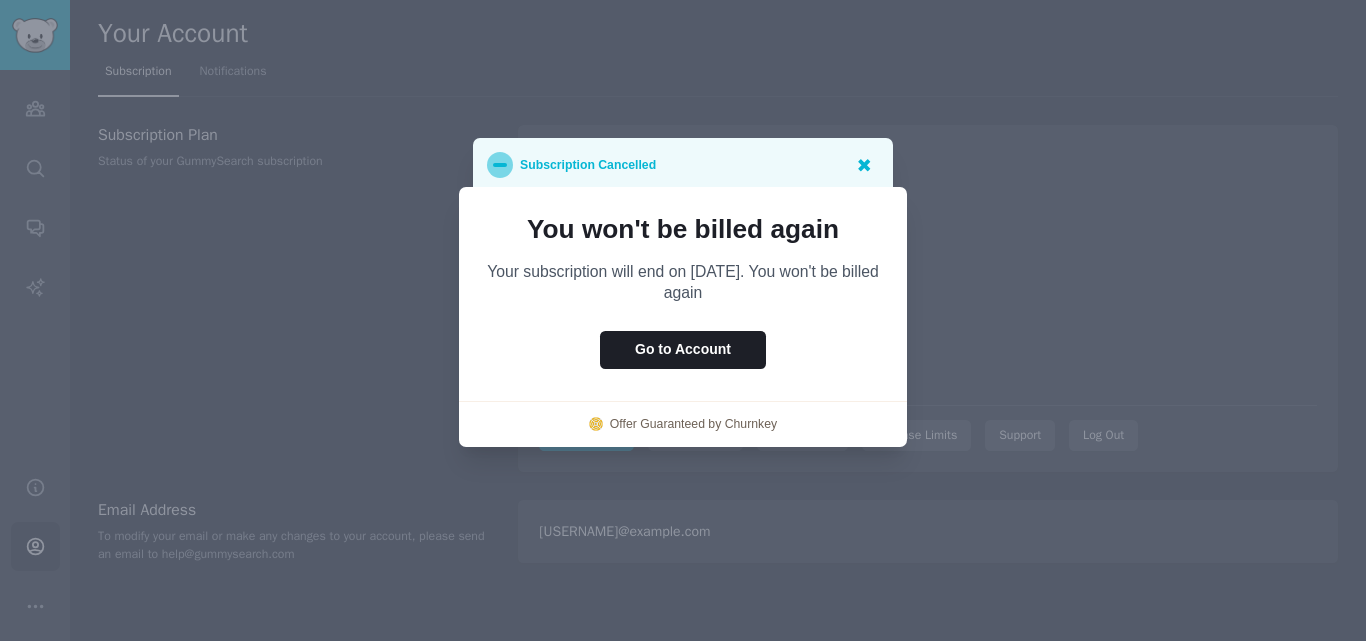 click 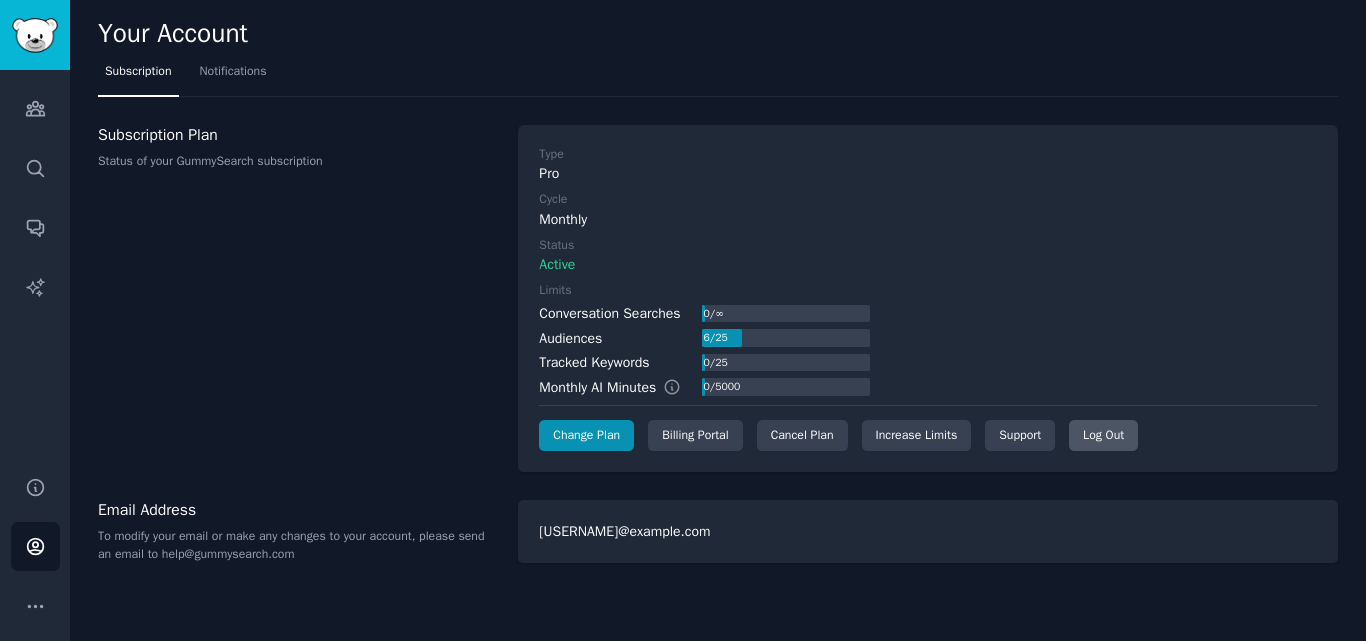 click on "Log Out" at bounding box center (1103, 436) 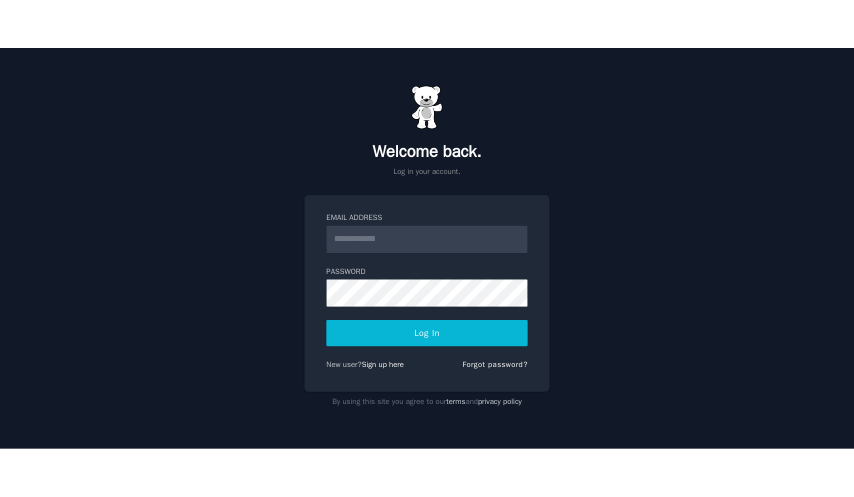 scroll, scrollTop: 0, scrollLeft: 0, axis: both 